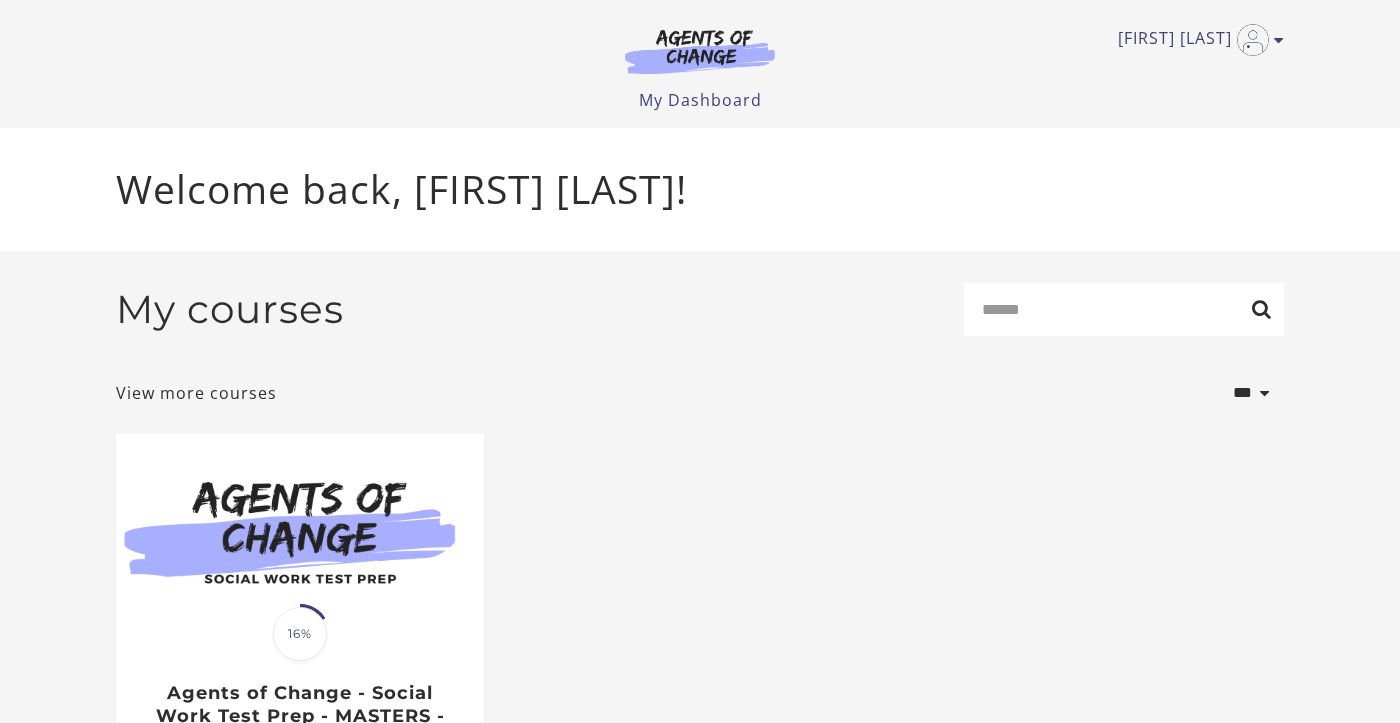 scroll, scrollTop: 0, scrollLeft: 0, axis: both 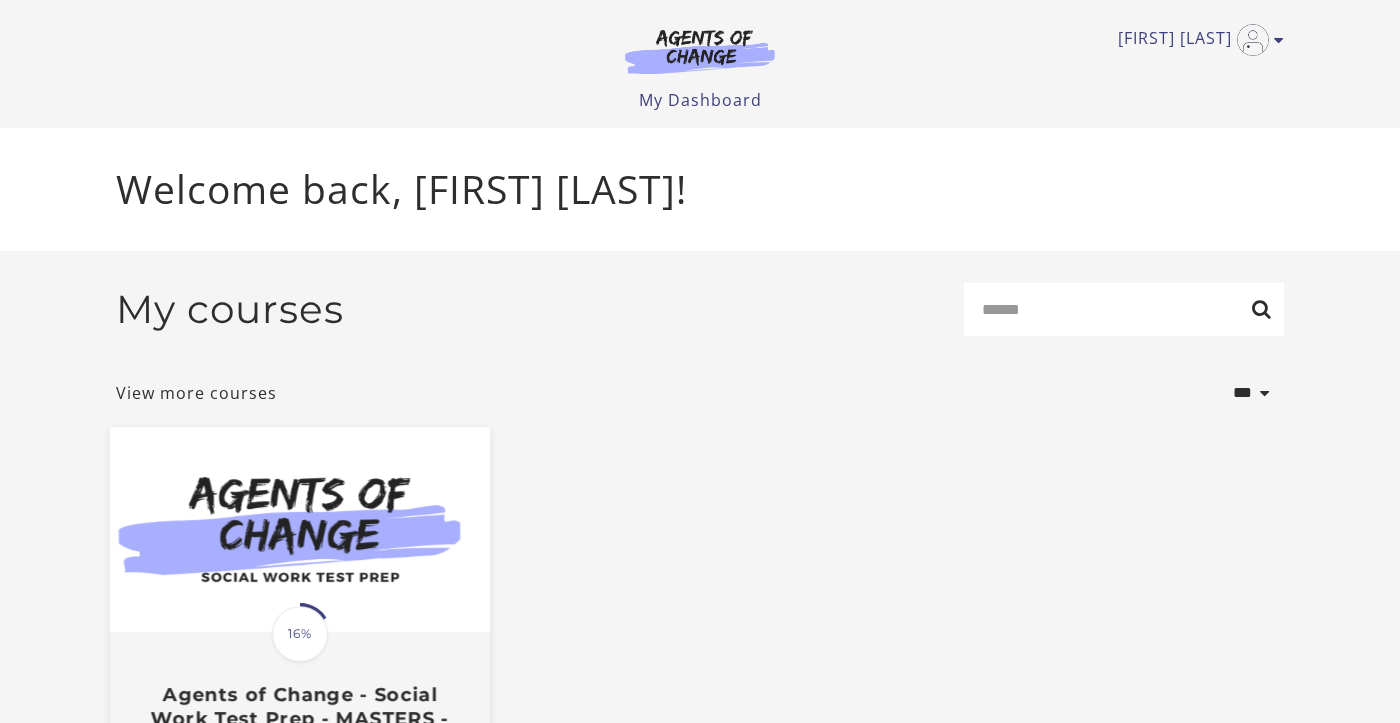 click at bounding box center [300, 530] 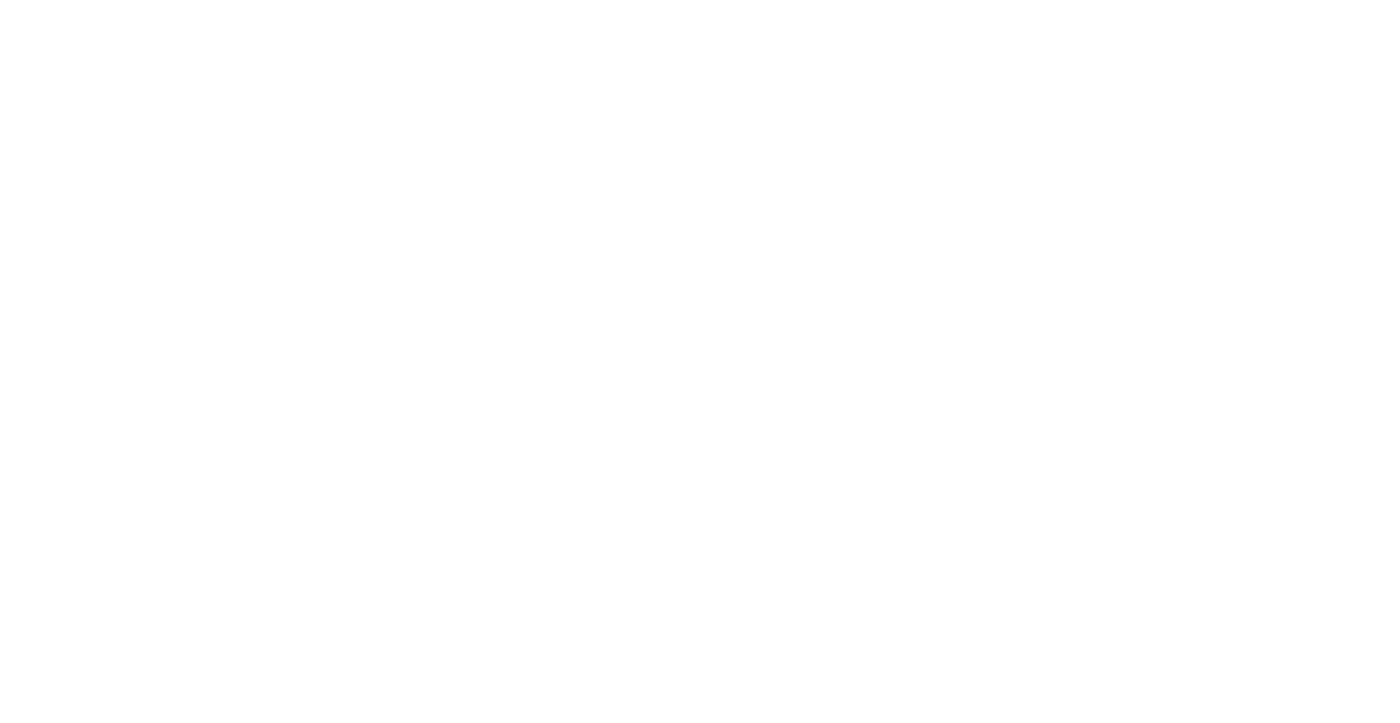 scroll, scrollTop: 0, scrollLeft: 0, axis: both 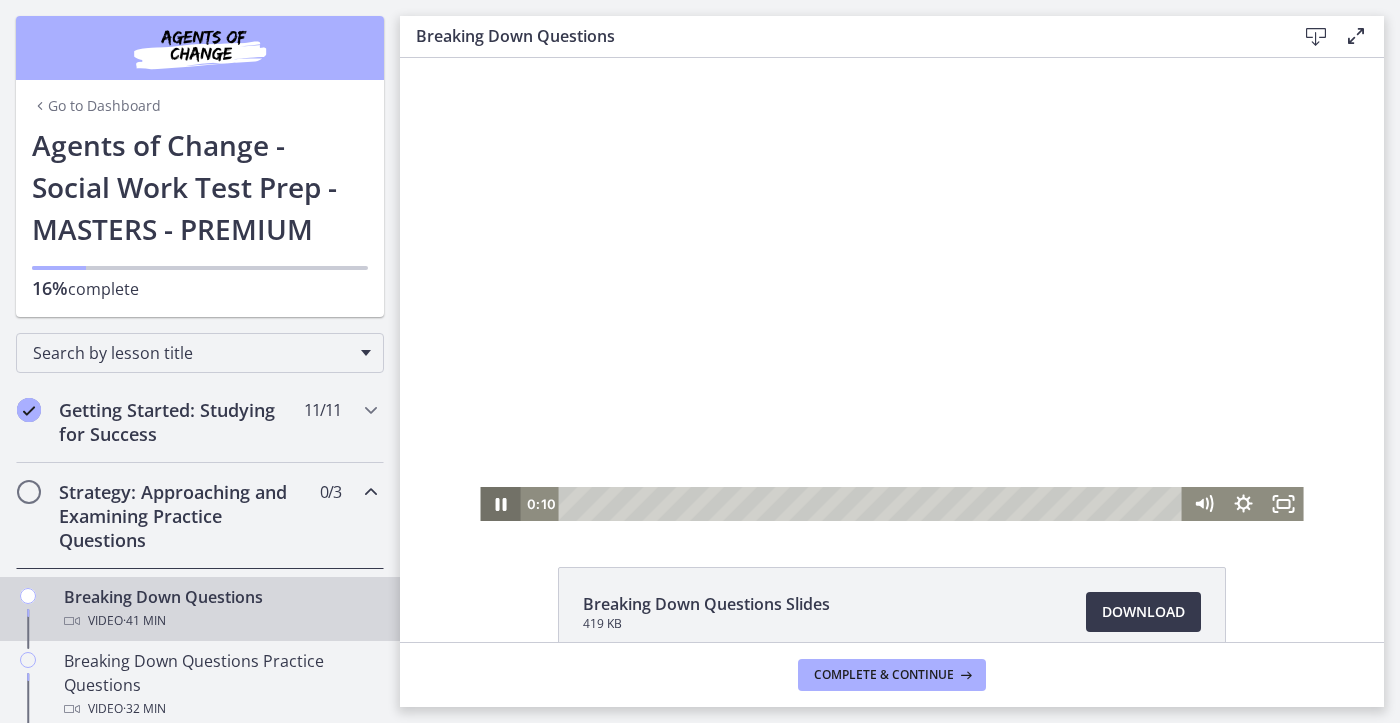 click 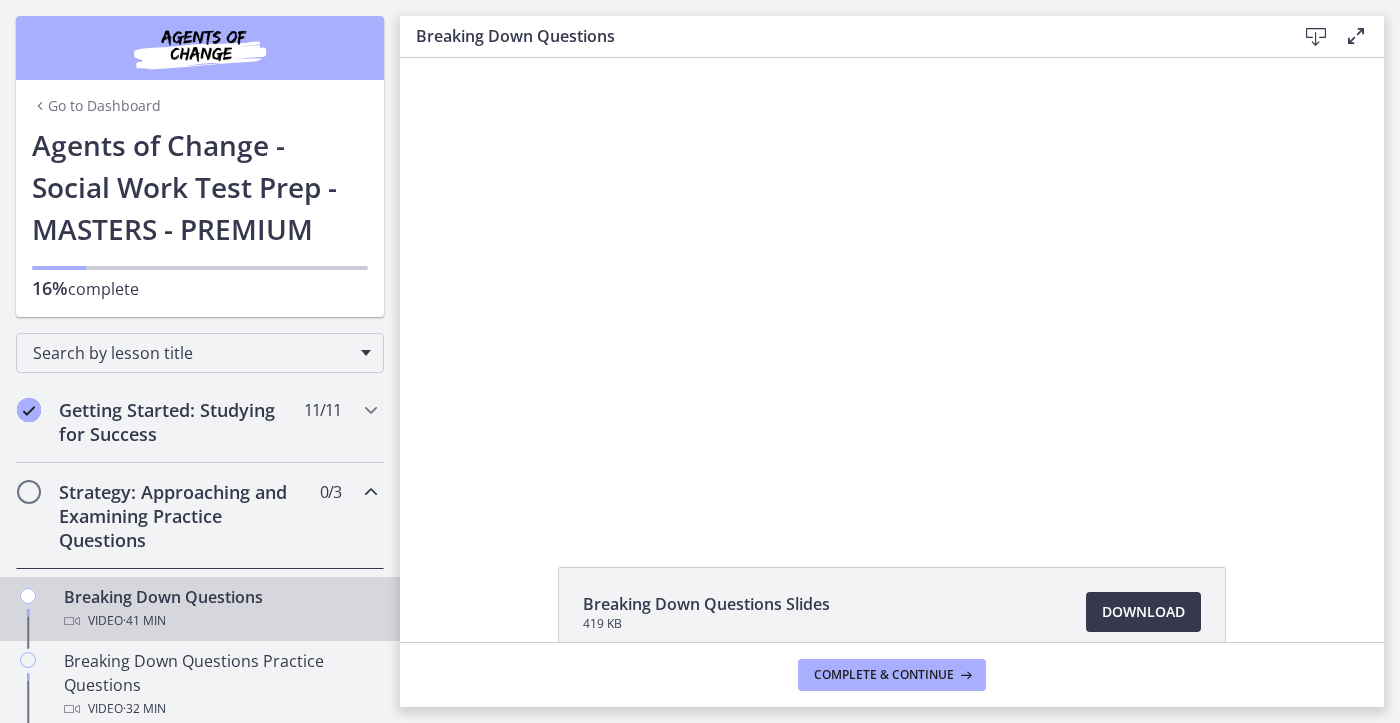 click on "Strategy: Approaching and Examining Practice Questions" at bounding box center (181, 516) 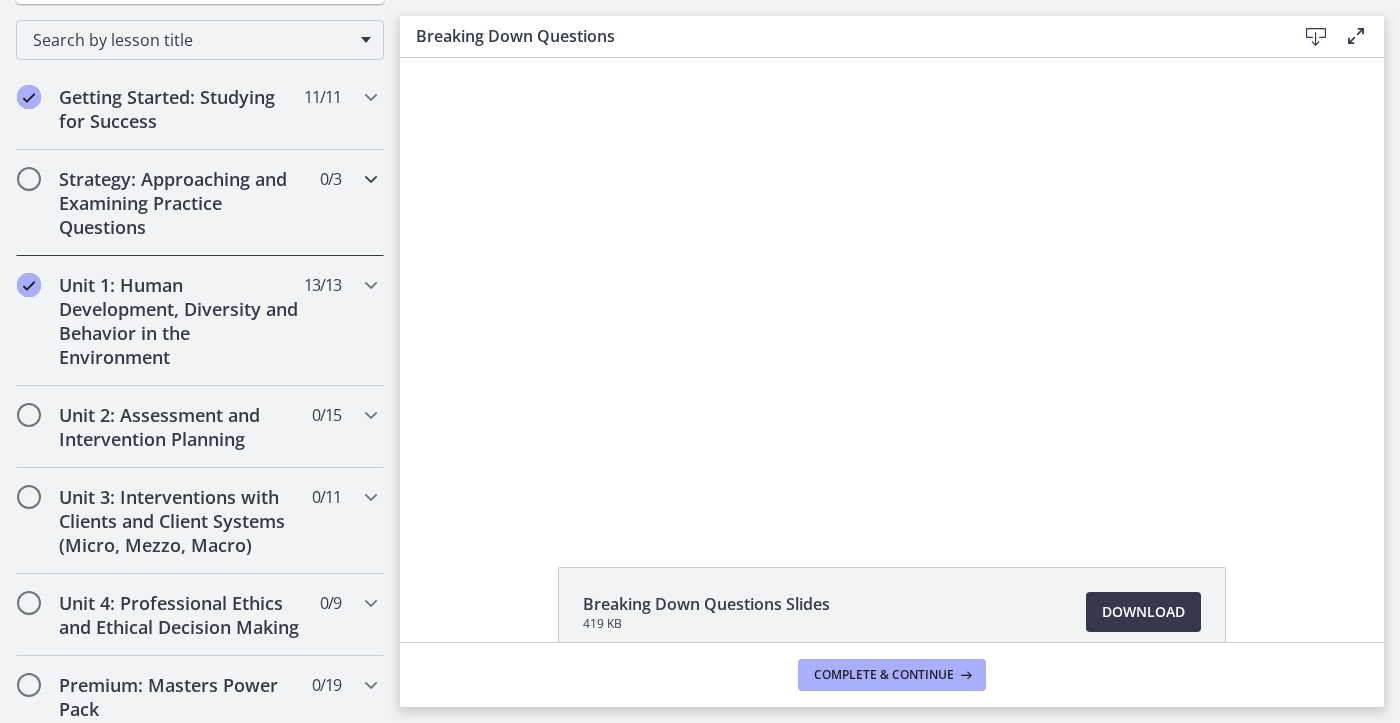 scroll, scrollTop: 315, scrollLeft: 0, axis: vertical 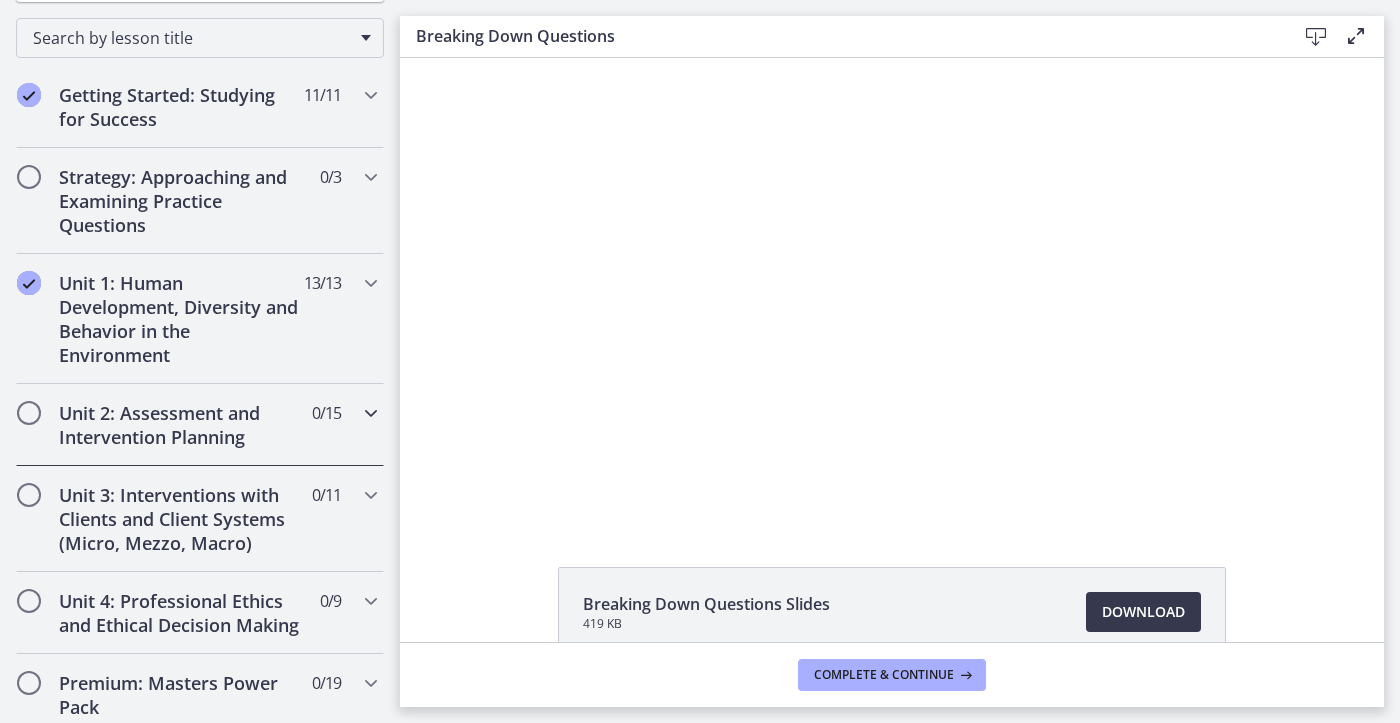 click on "Unit 2: Assessment and Intervention Planning" at bounding box center [181, 425] 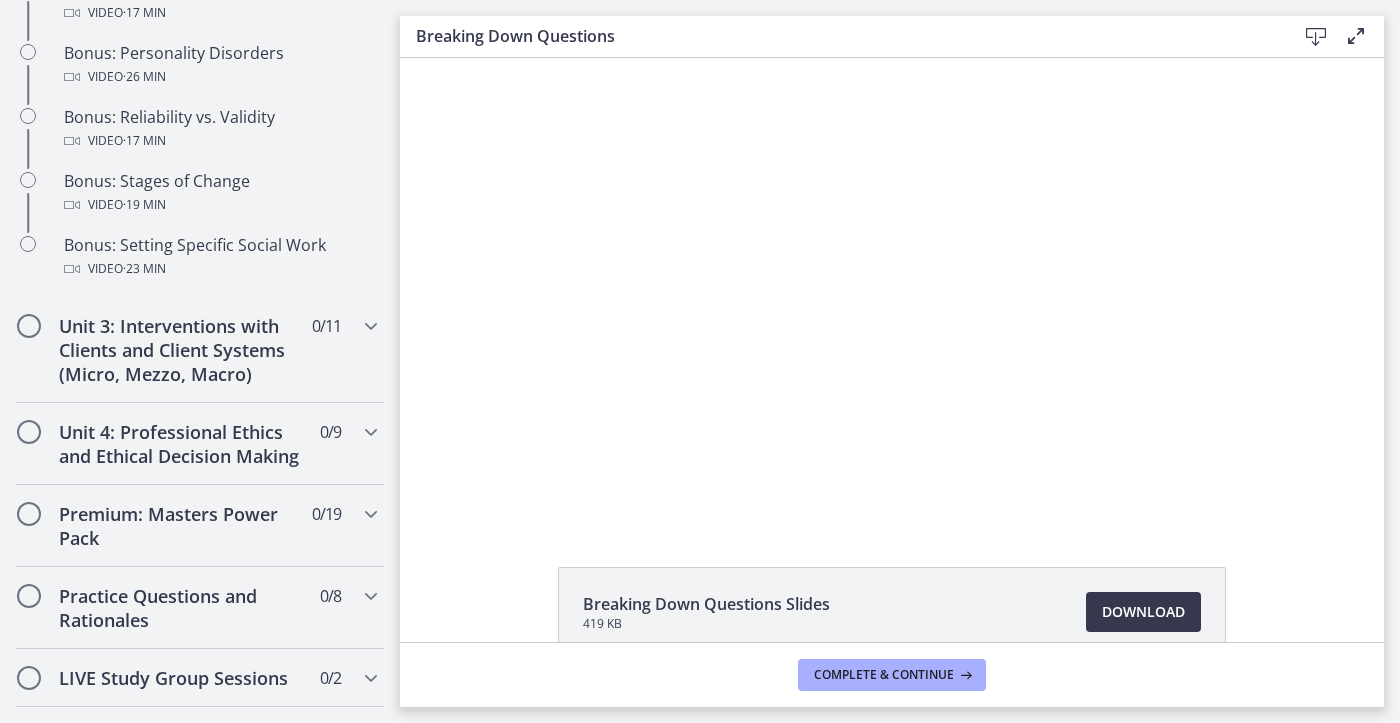 scroll, scrollTop: 1703, scrollLeft: 0, axis: vertical 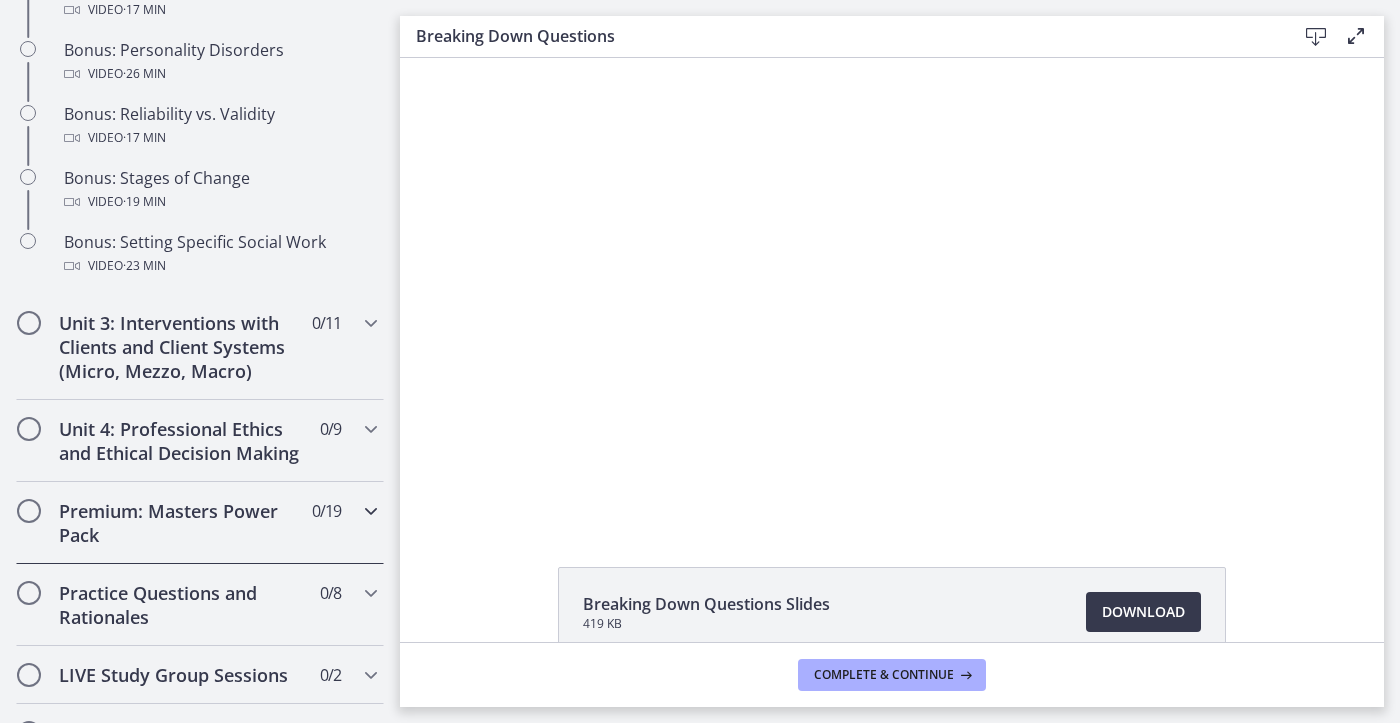 click on "Premium: Masters Power Pack" at bounding box center [181, 523] 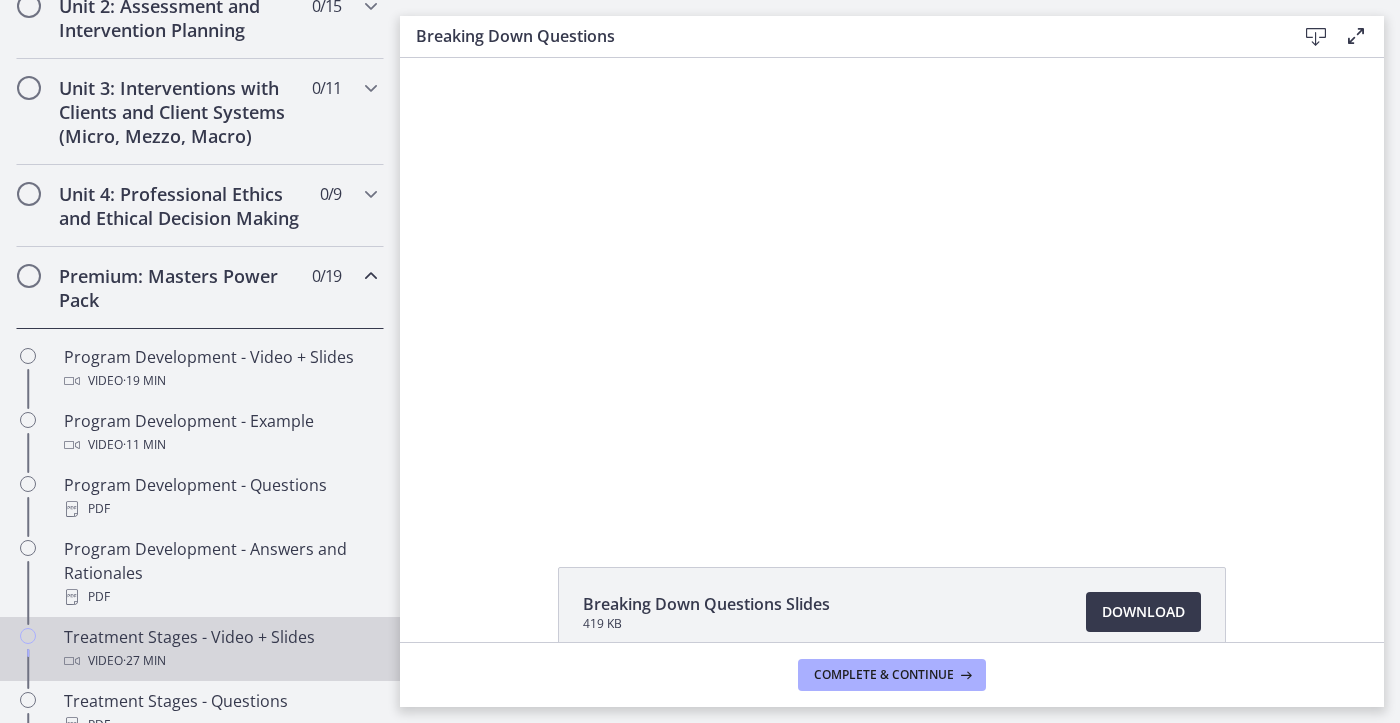 scroll, scrollTop: 710, scrollLeft: 0, axis: vertical 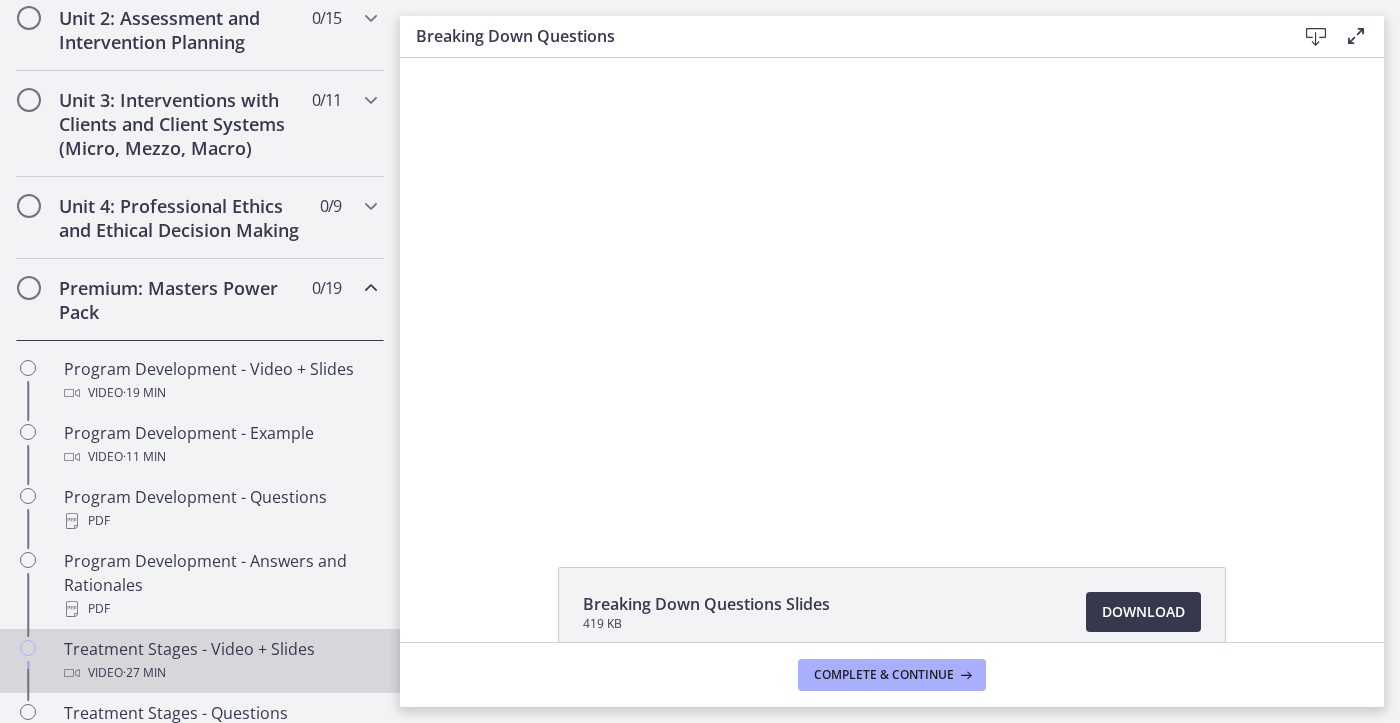 click on "Premium: Masters Power Pack" at bounding box center (181, 300) 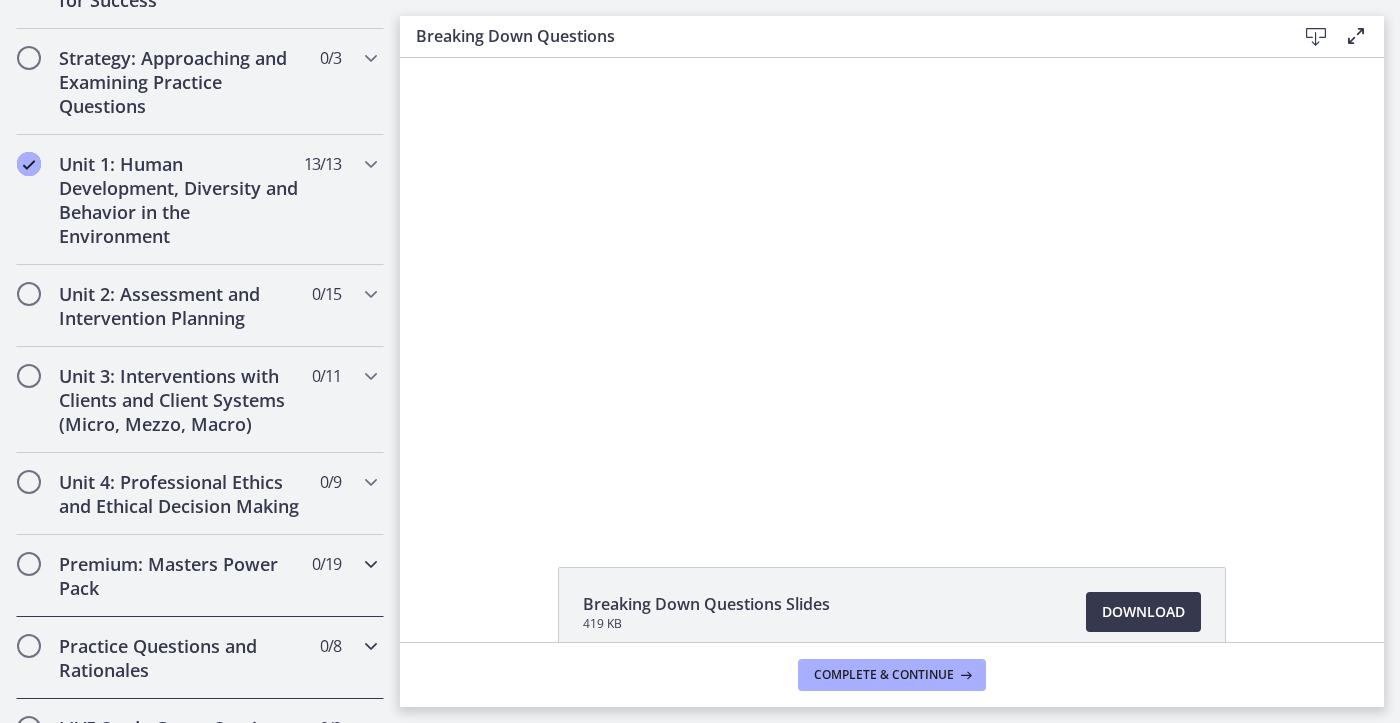 scroll, scrollTop: 0, scrollLeft: 0, axis: both 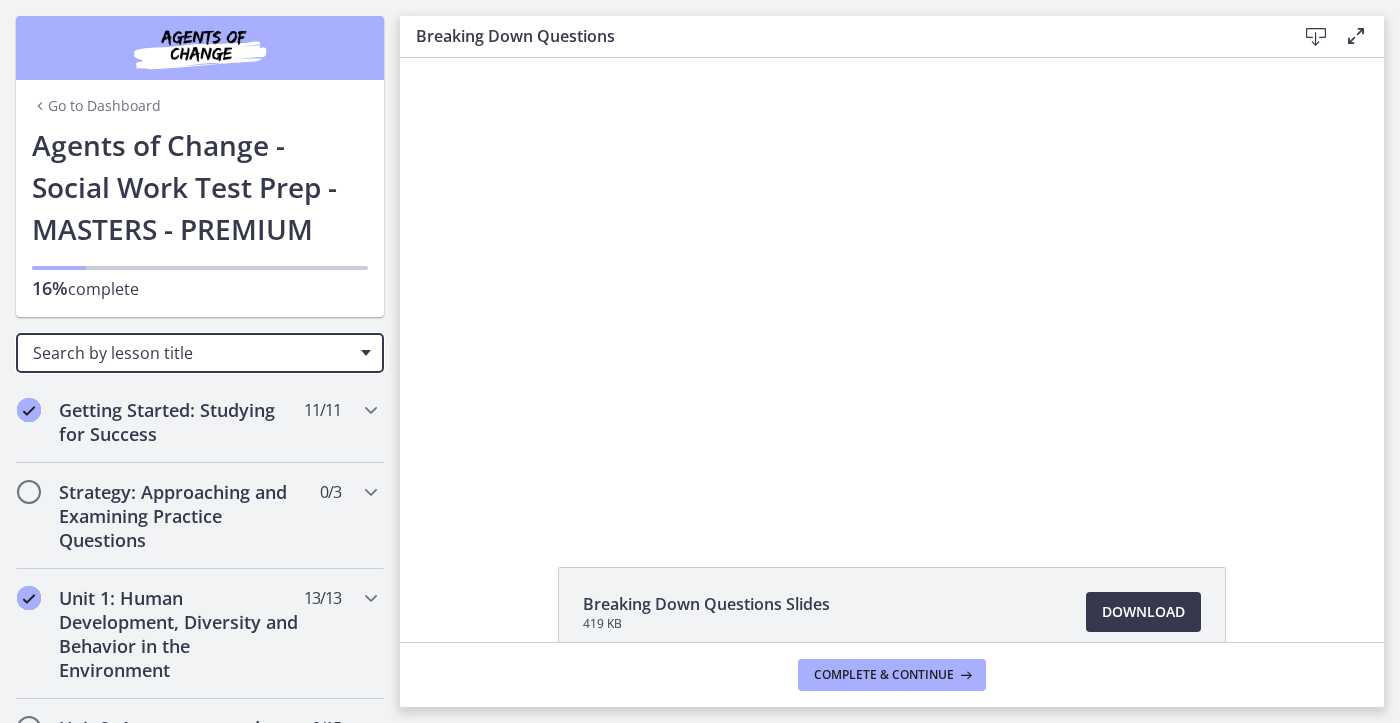 click on "Search by lesson title" at bounding box center [192, 353] 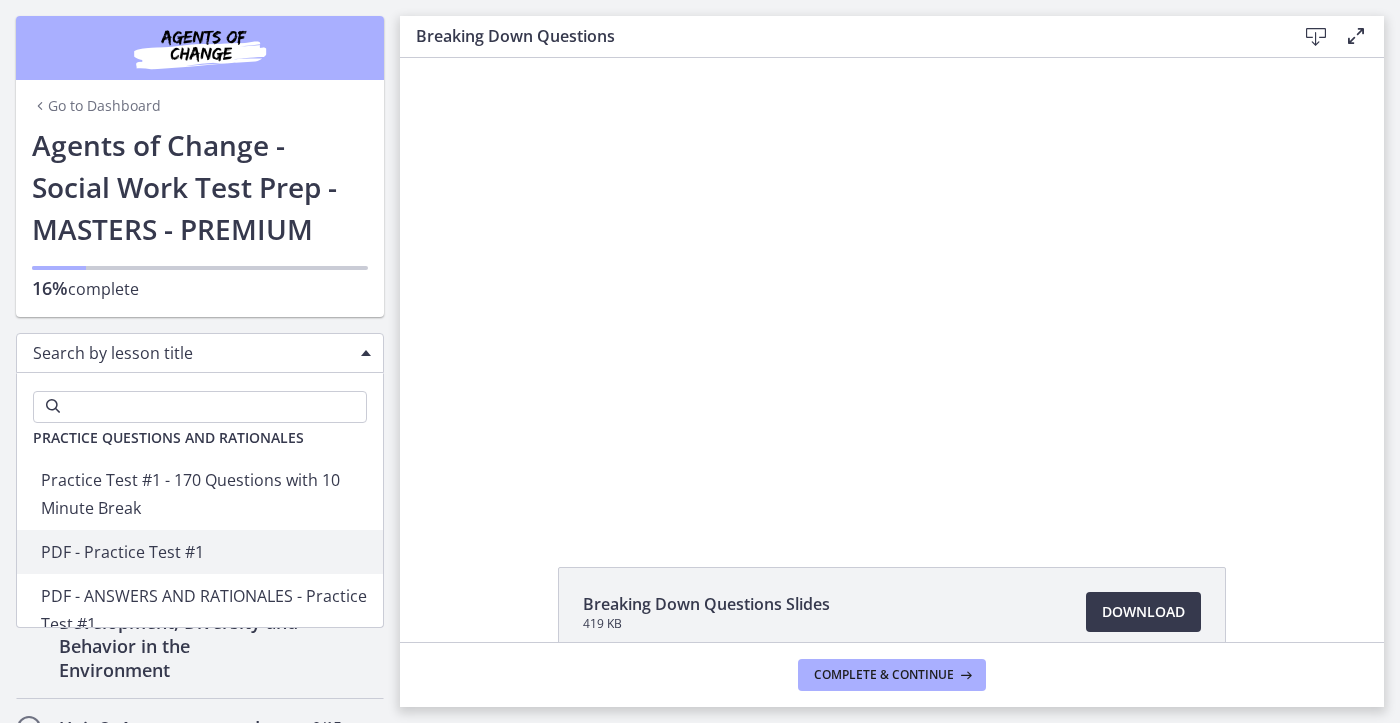 scroll, scrollTop: 4670, scrollLeft: 0, axis: vertical 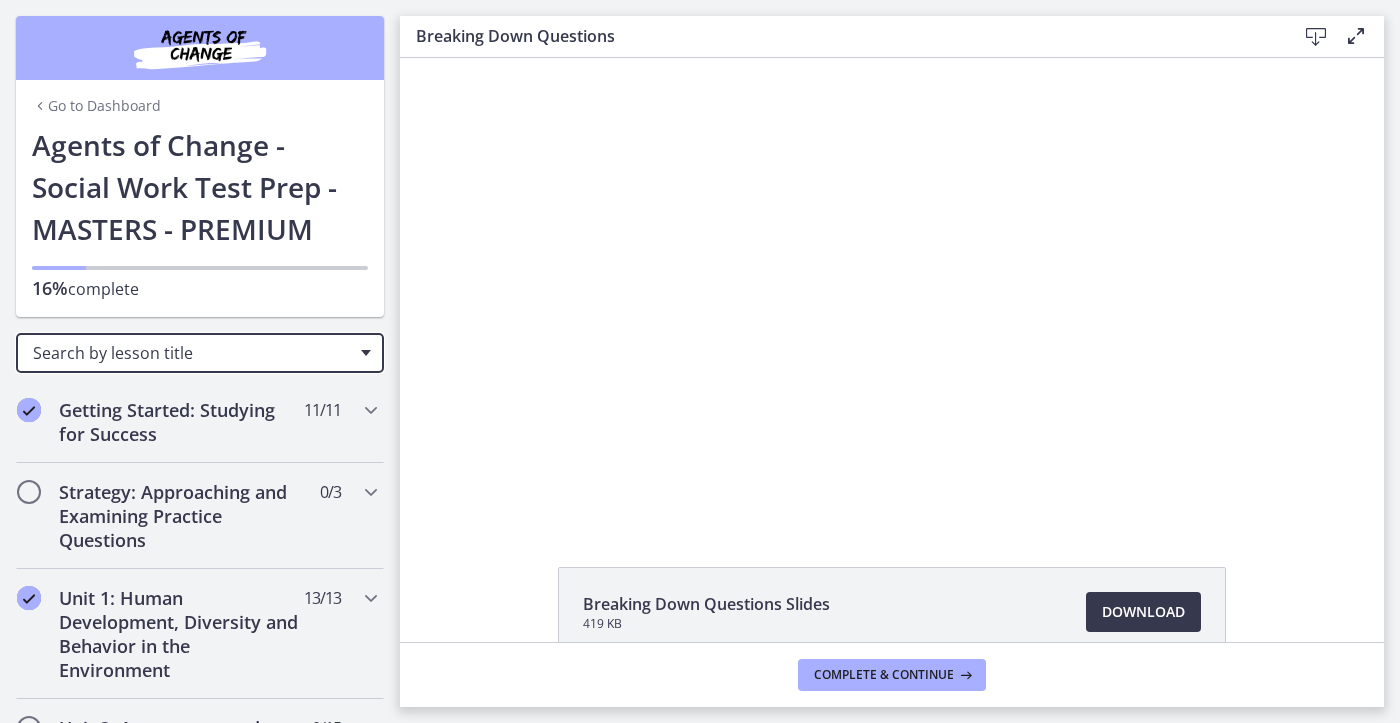 click on "Search by lesson title" at bounding box center [200, 353] 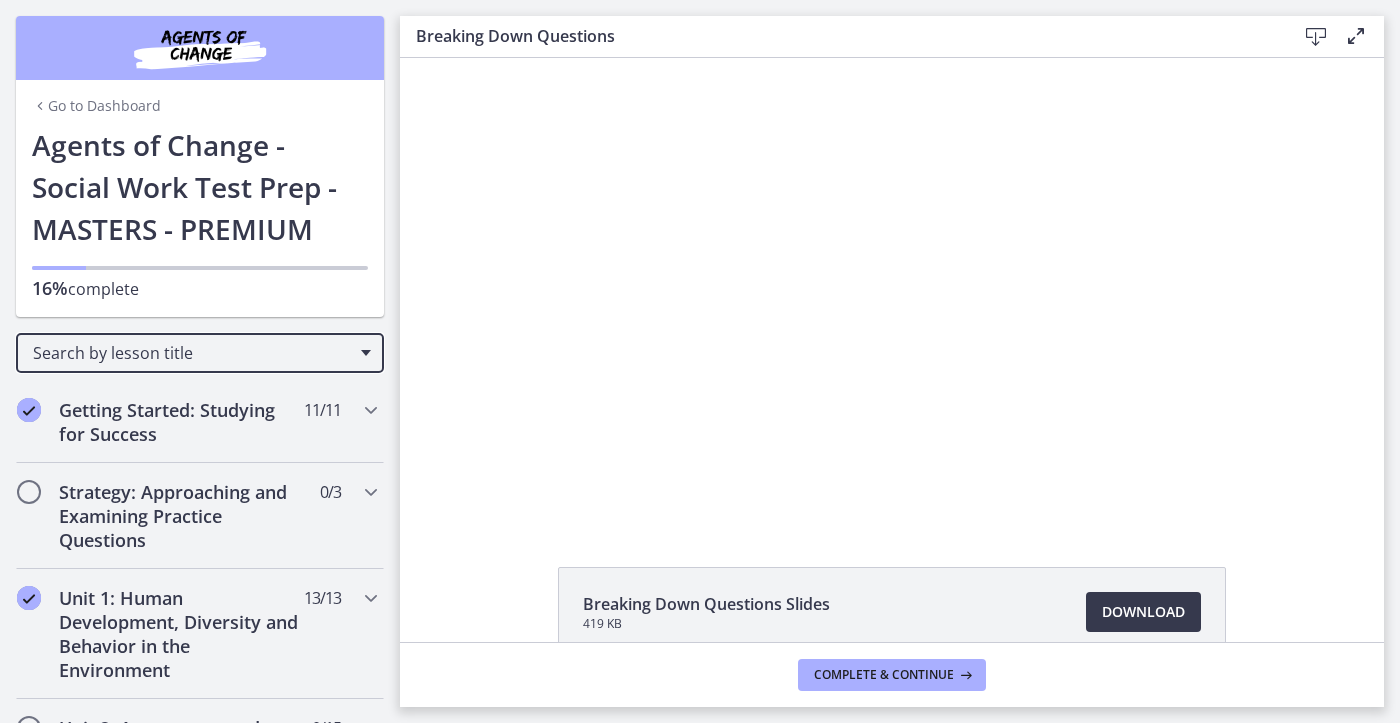click on "Go to Dashboard" at bounding box center [200, 102] 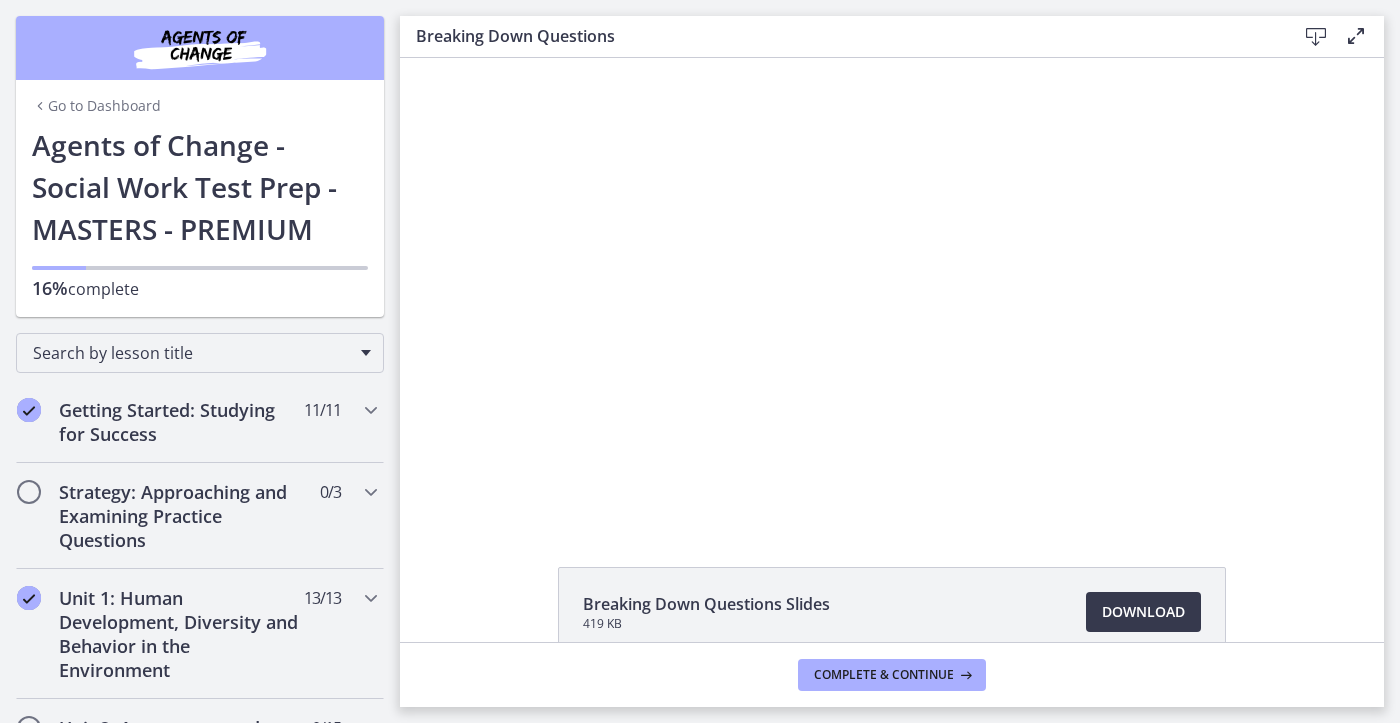 click on "Go to Dashboard" at bounding box center (96, 106) 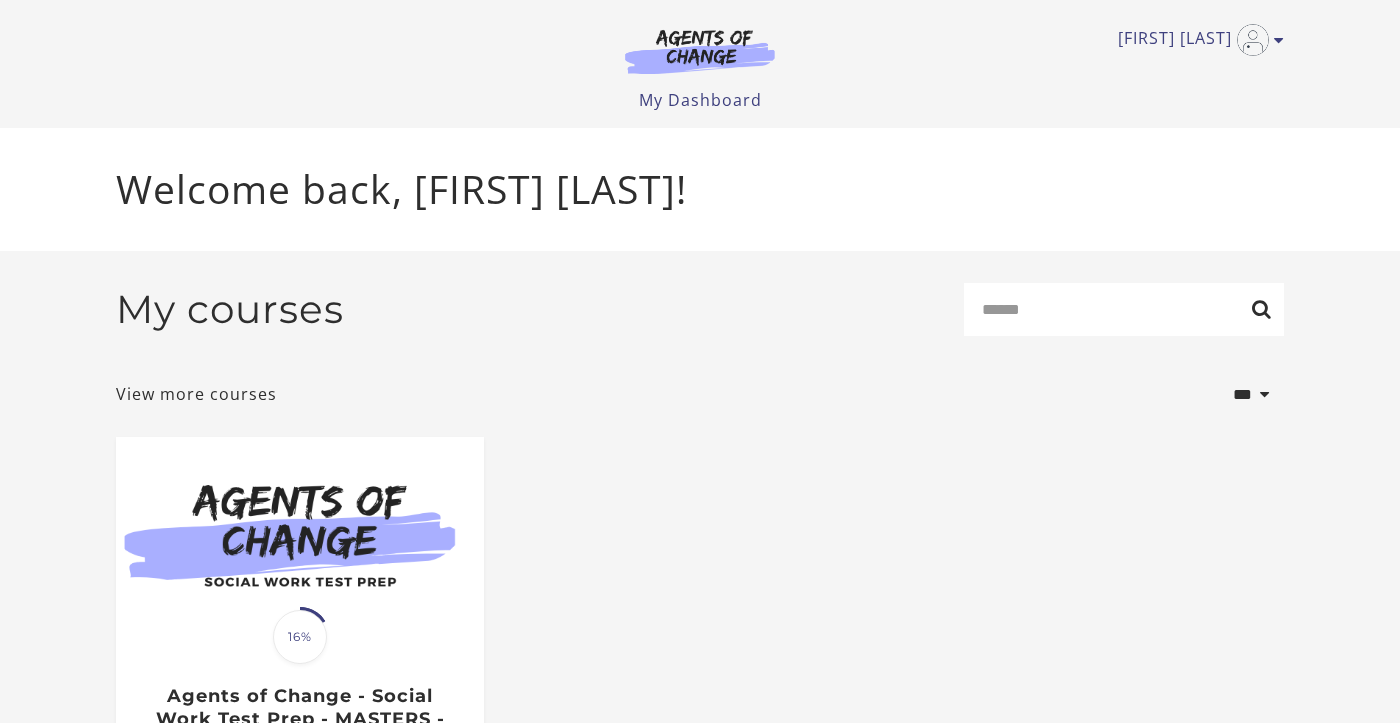 scroll, scrollTop: 0, scrollLeft: 0, axis: both 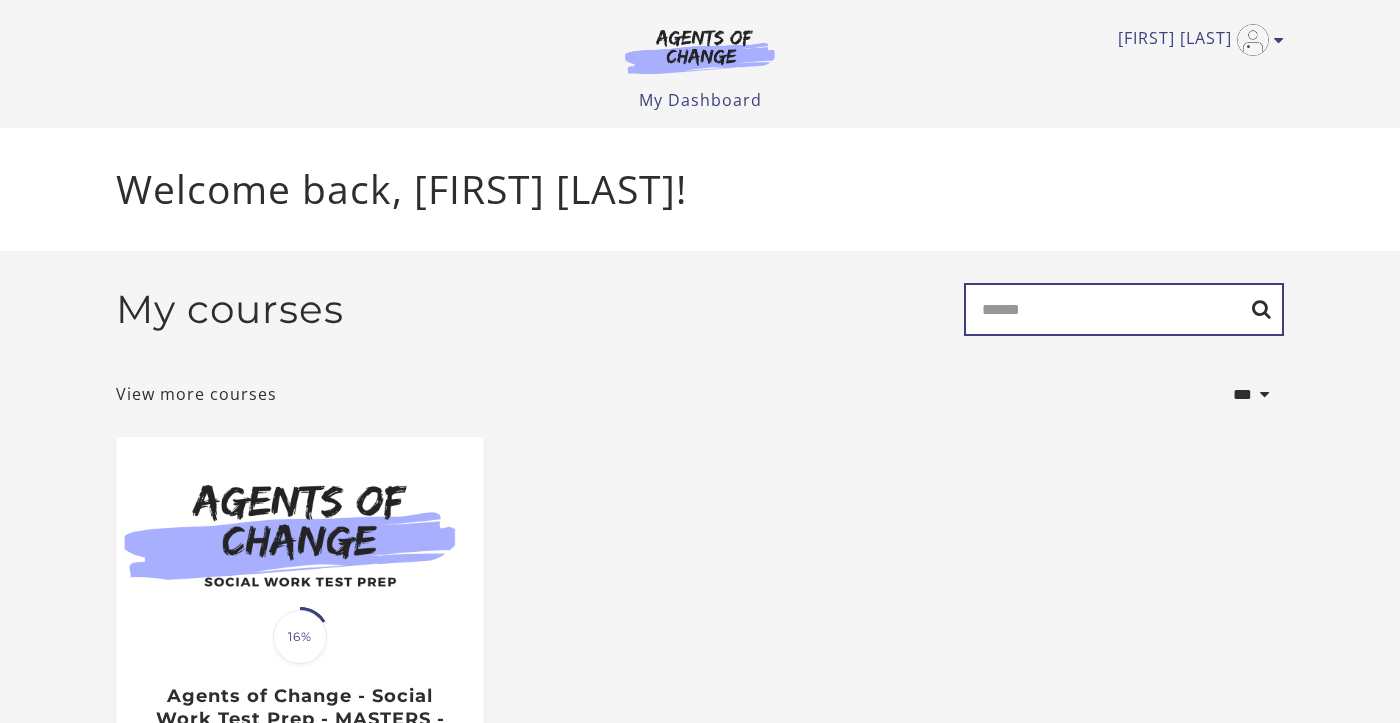 click on "Search" at bounding box center (1124, 309) 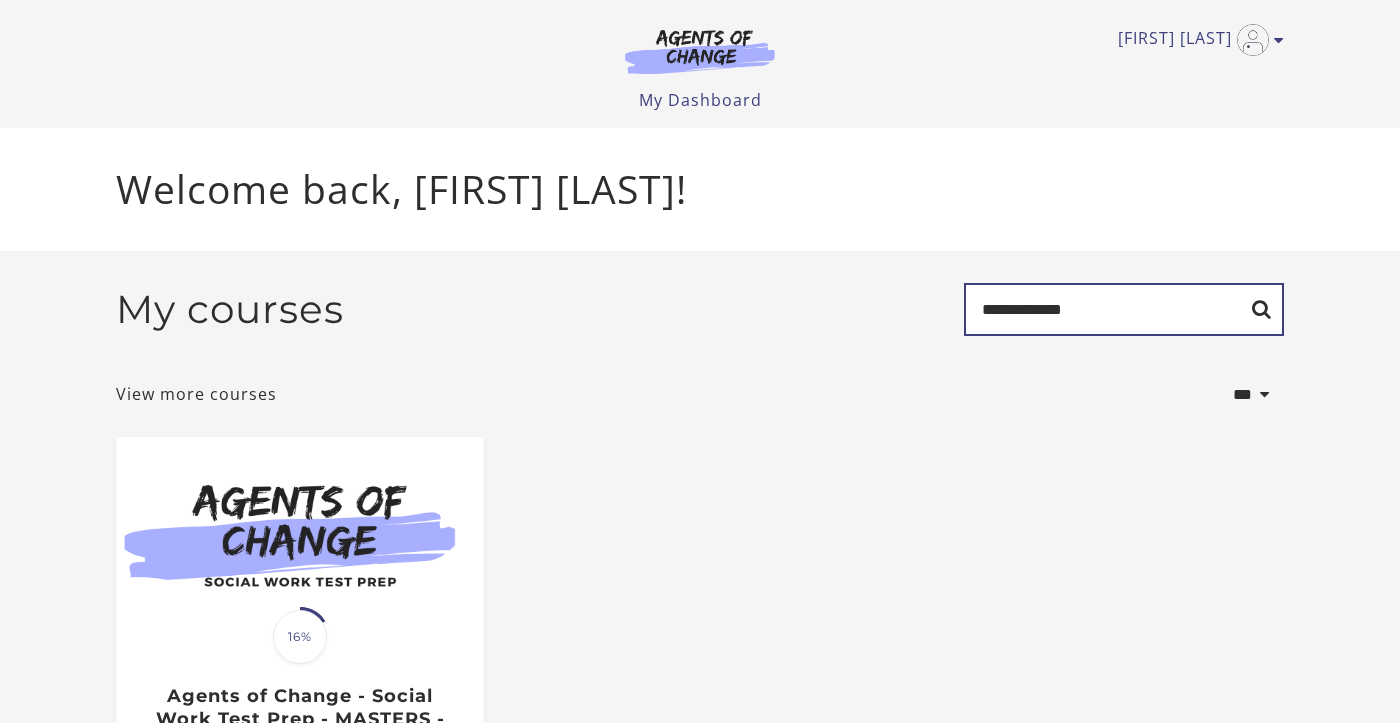 type on "**********" 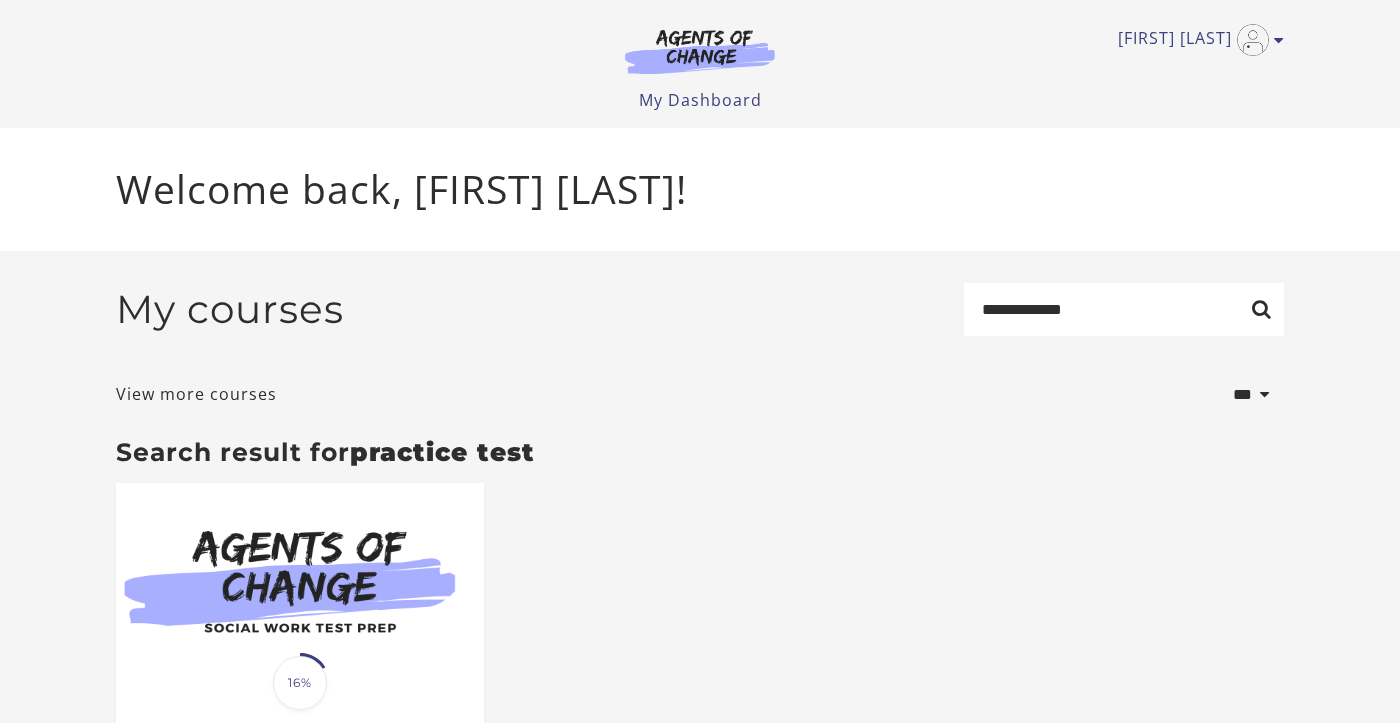 scroll, scrollTop: 0, scrollLeft: 0, axis: both 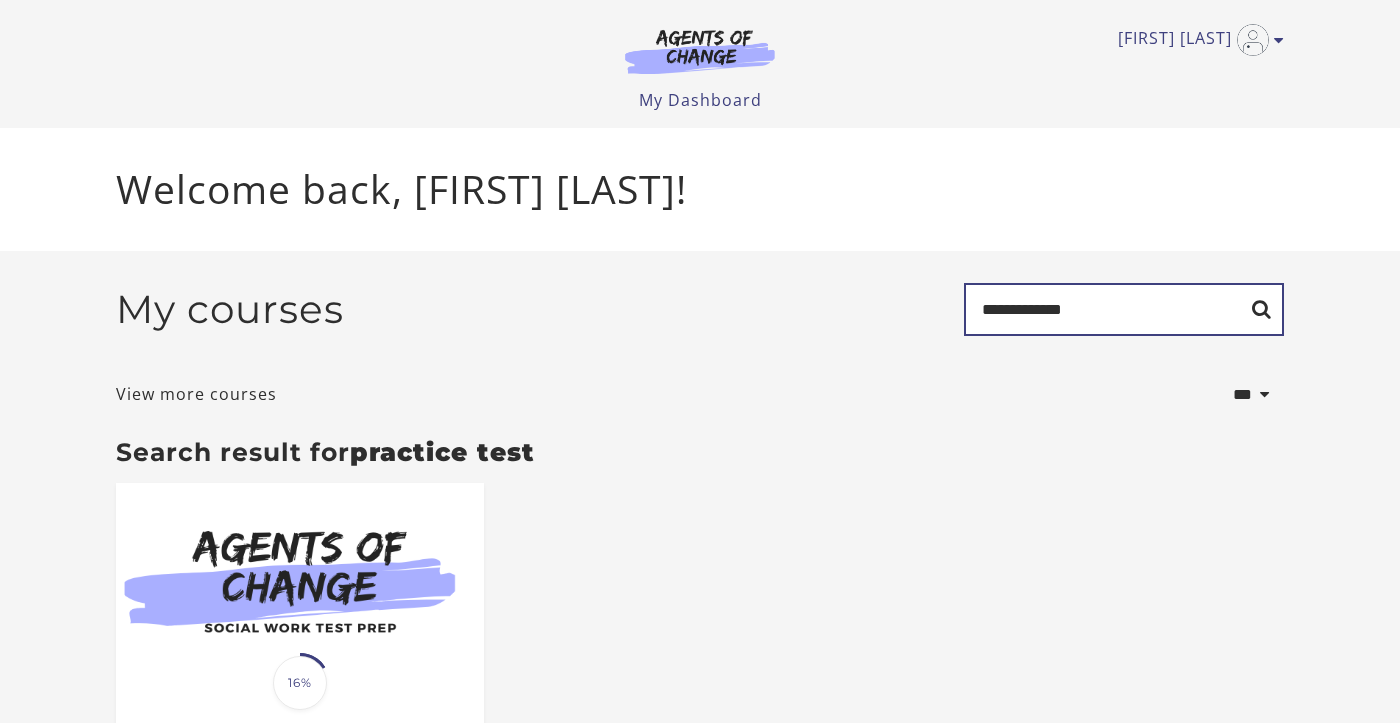 click on "**********" at bounding box center [1124, 309] 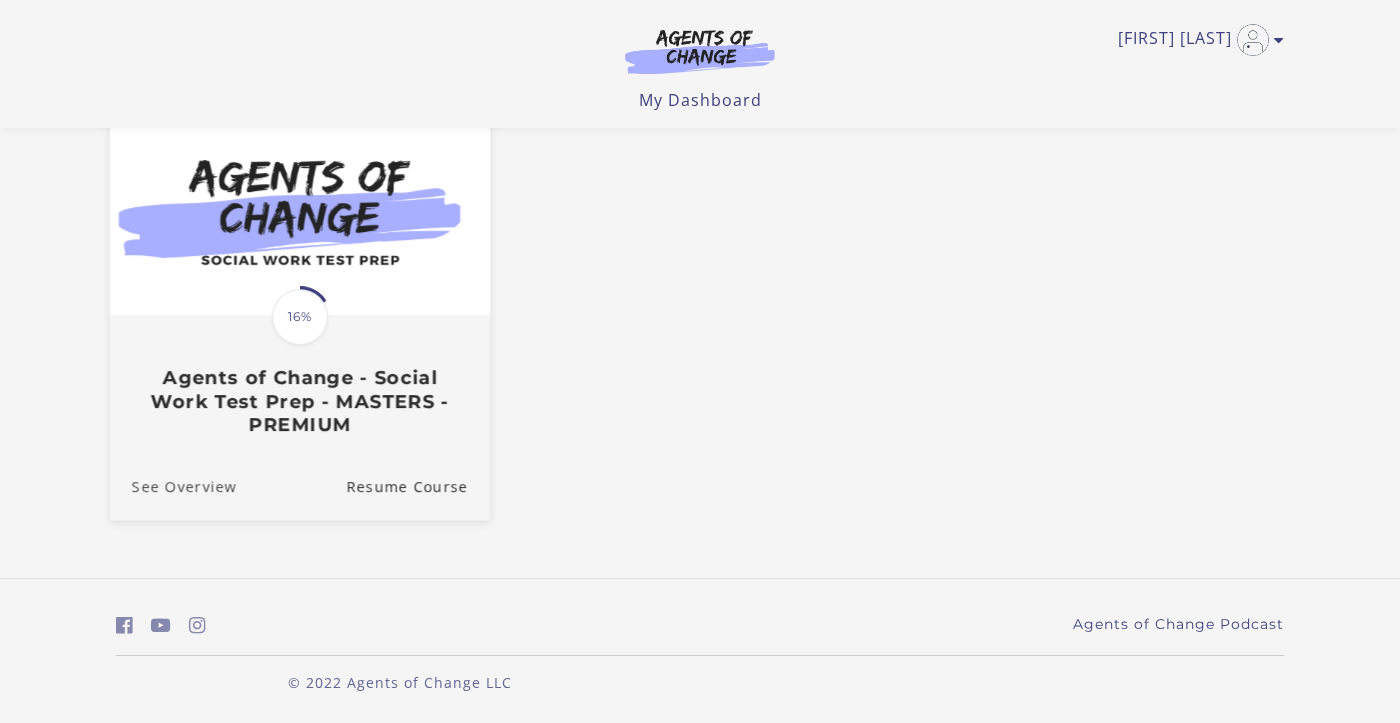 click on "See Overview" at bounding box center [173, 486] 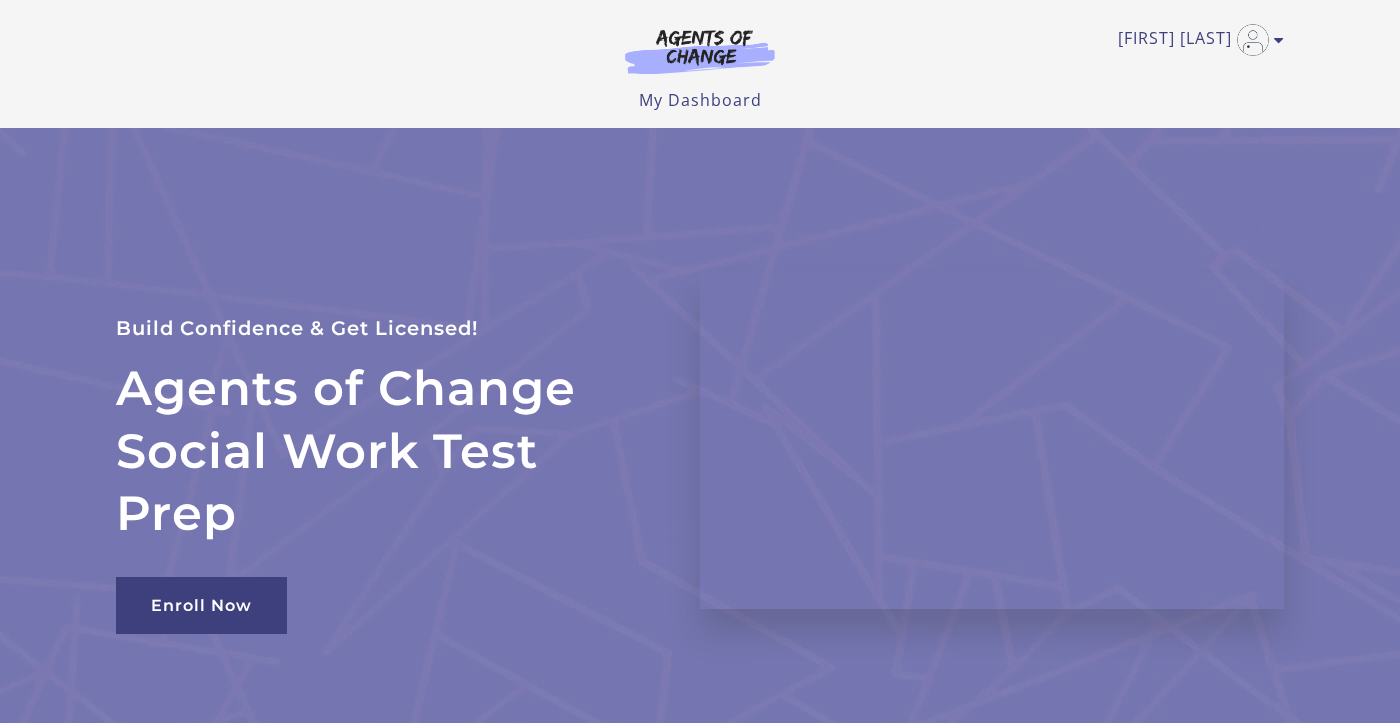 scroll, scrollTop: 0, scrollLeft: 0, axis: both 